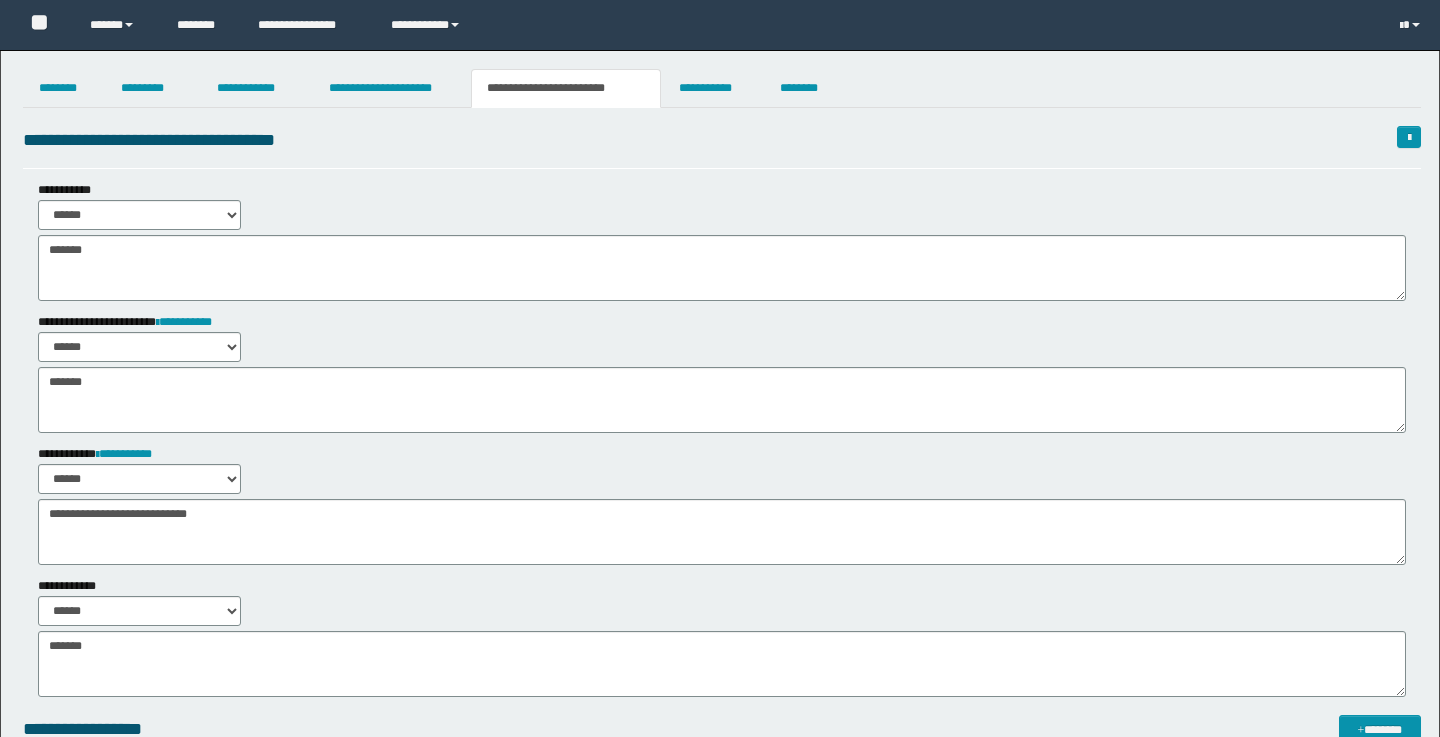 scroll, scrollTop: 158, scrollLeft: 0, axis: vertical 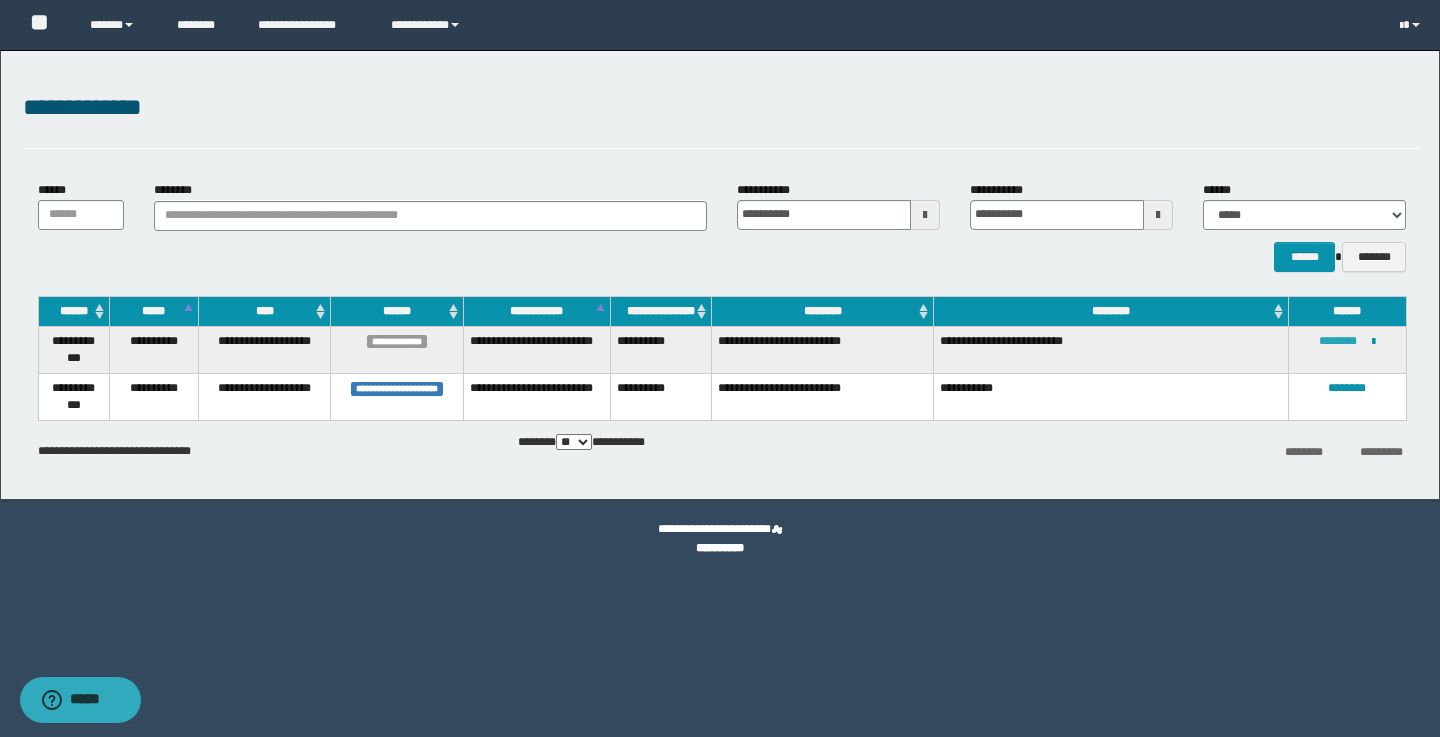 click on "********" at bounding box center [1338, 341] 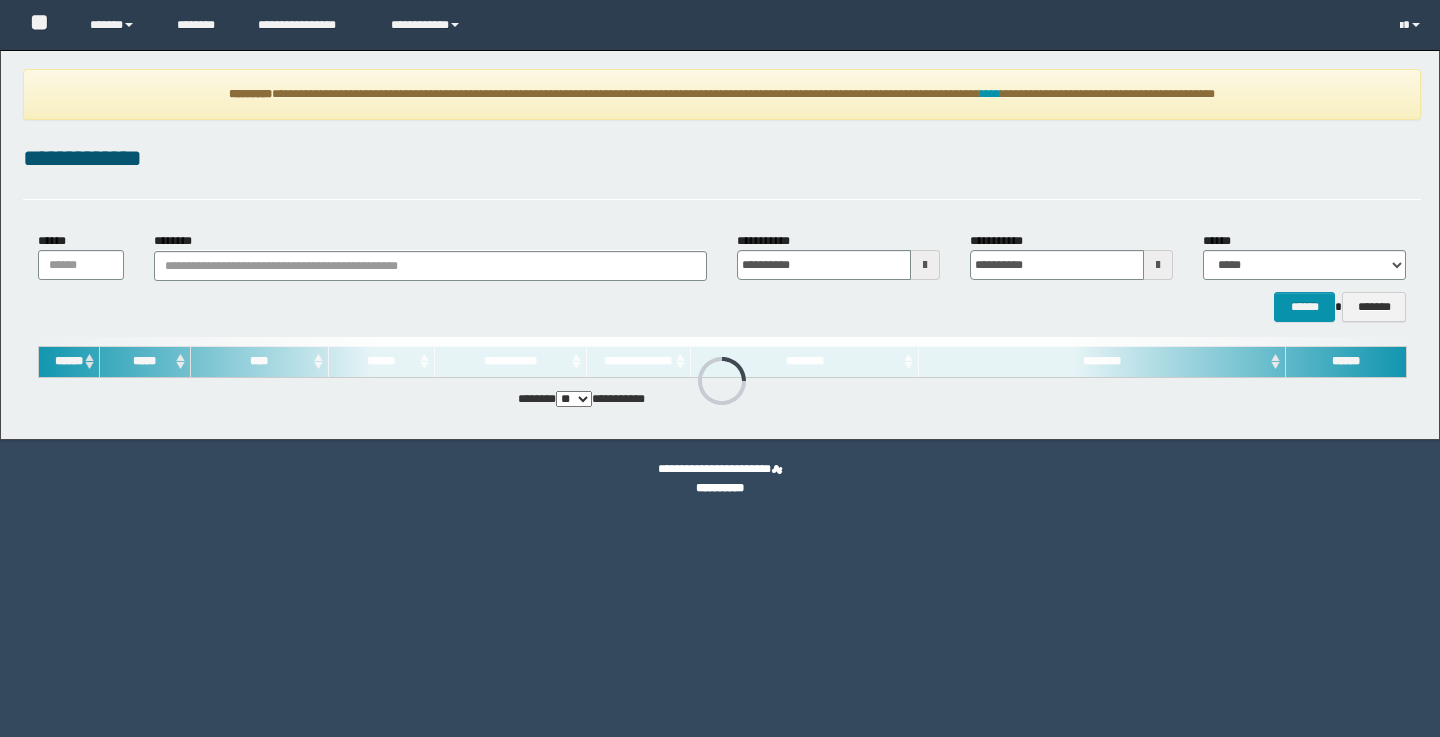 scroll, scrollTop: 0, scrollLeft: 0, axis: both 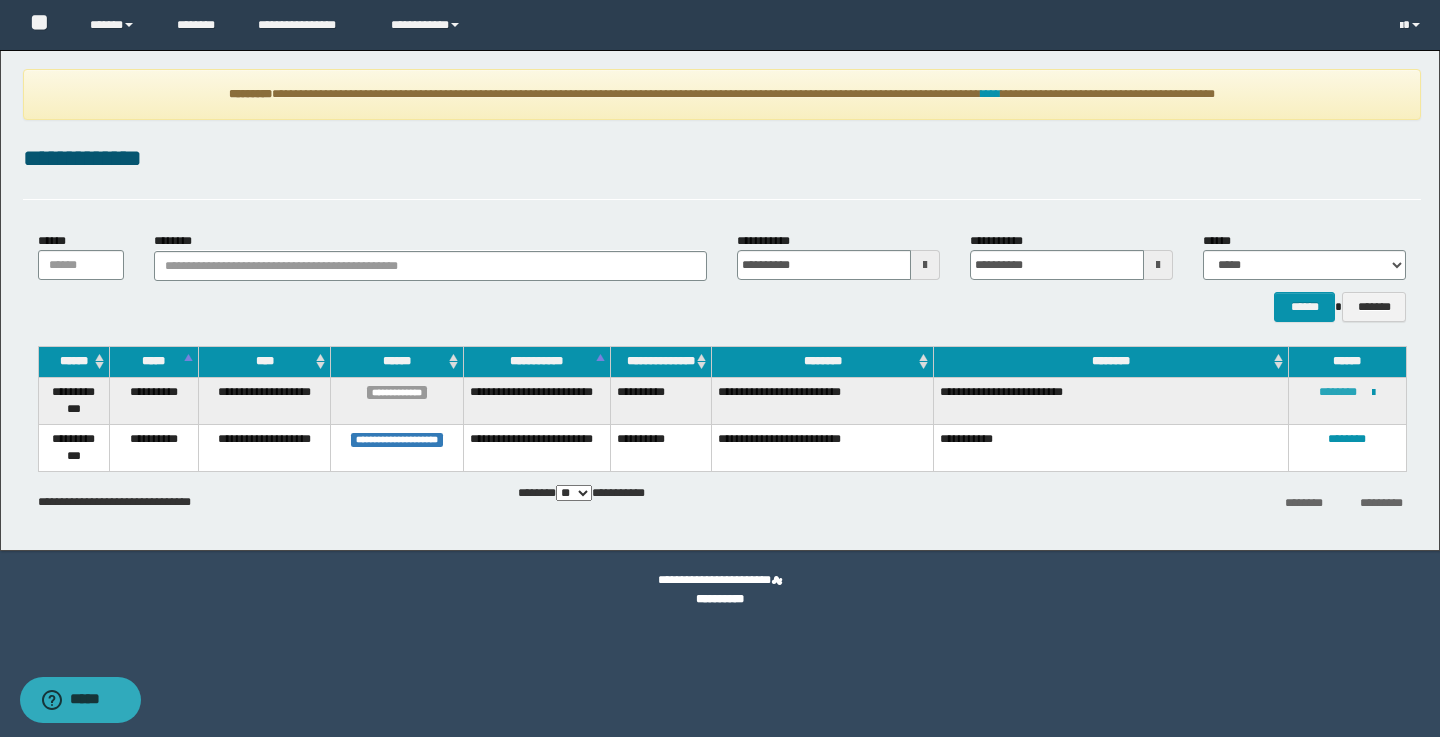 click on "********" at bounding box center (1338, 392) 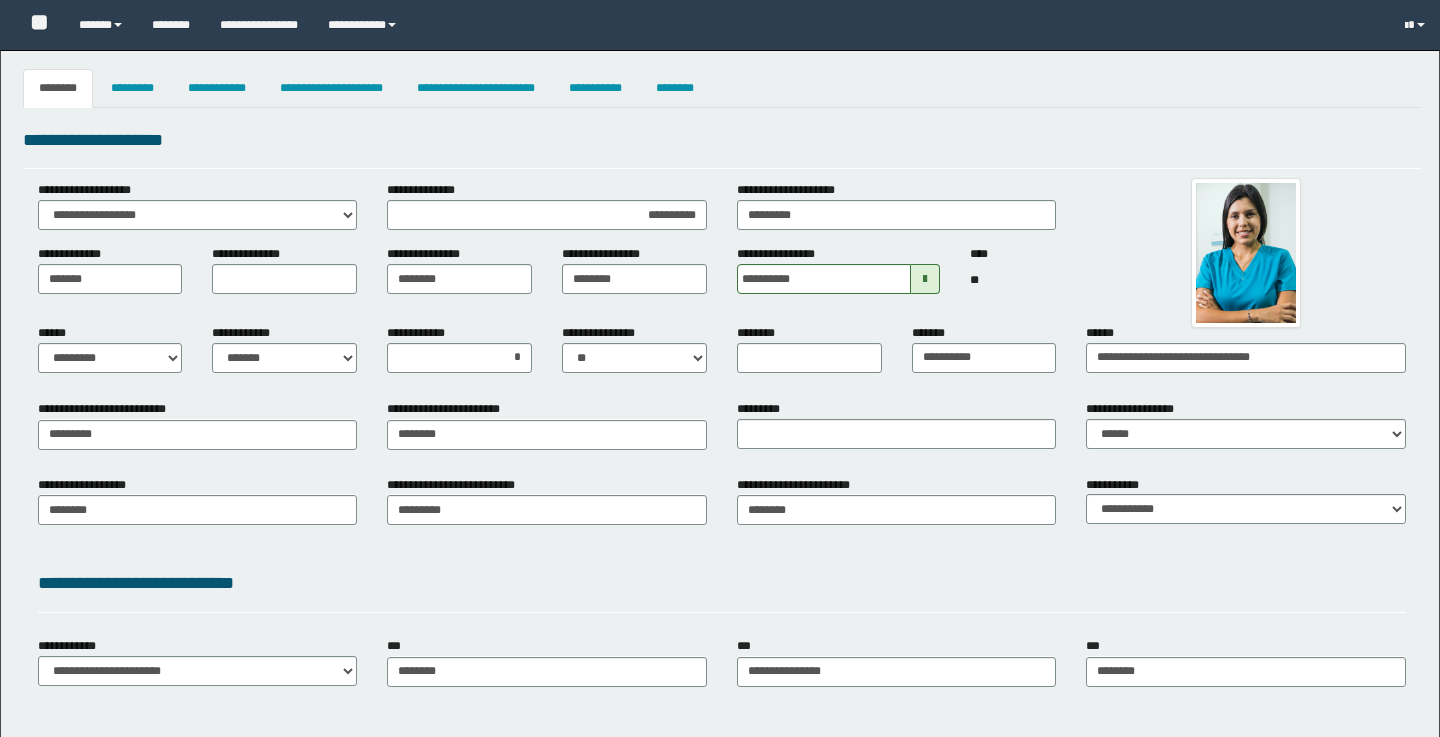 select on "*" 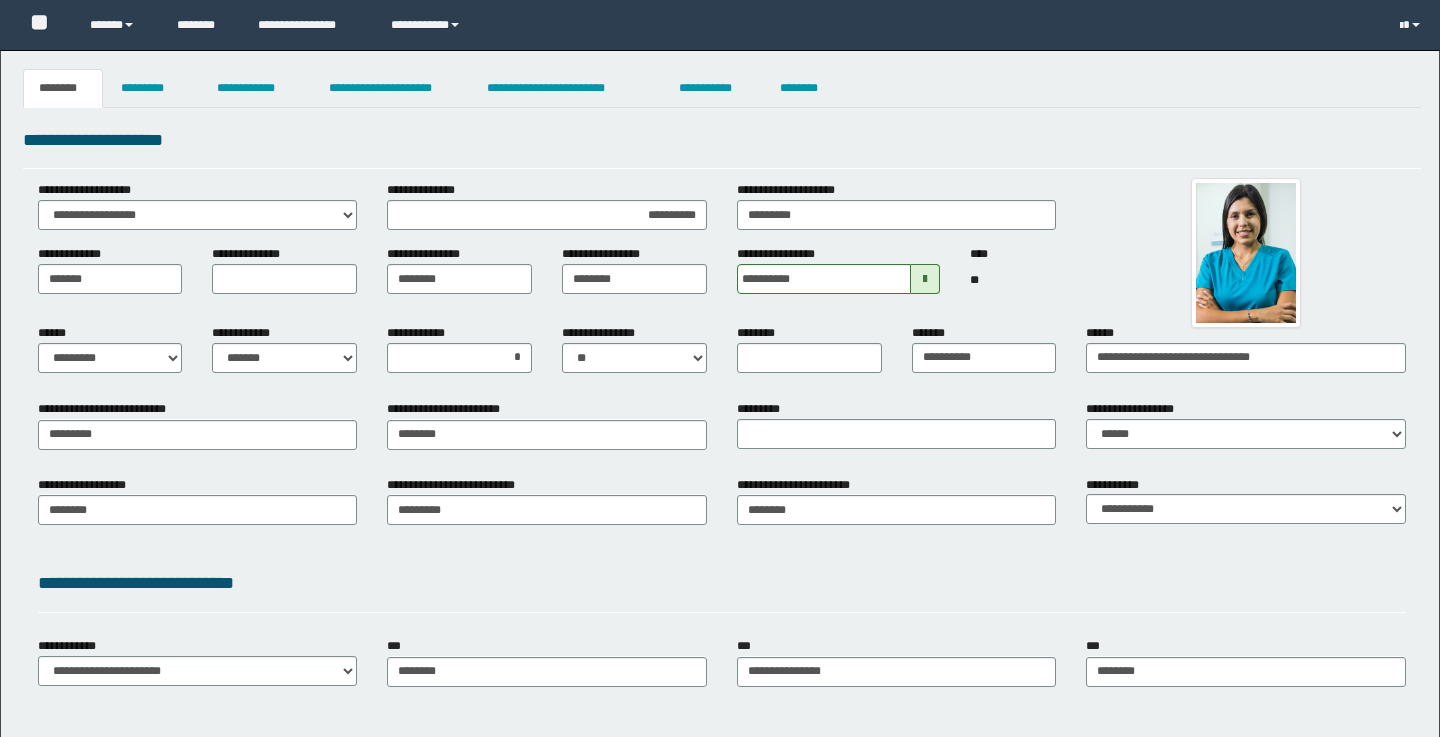 scroll, scrollTop: 0, scrollLeft: 0, axis: both 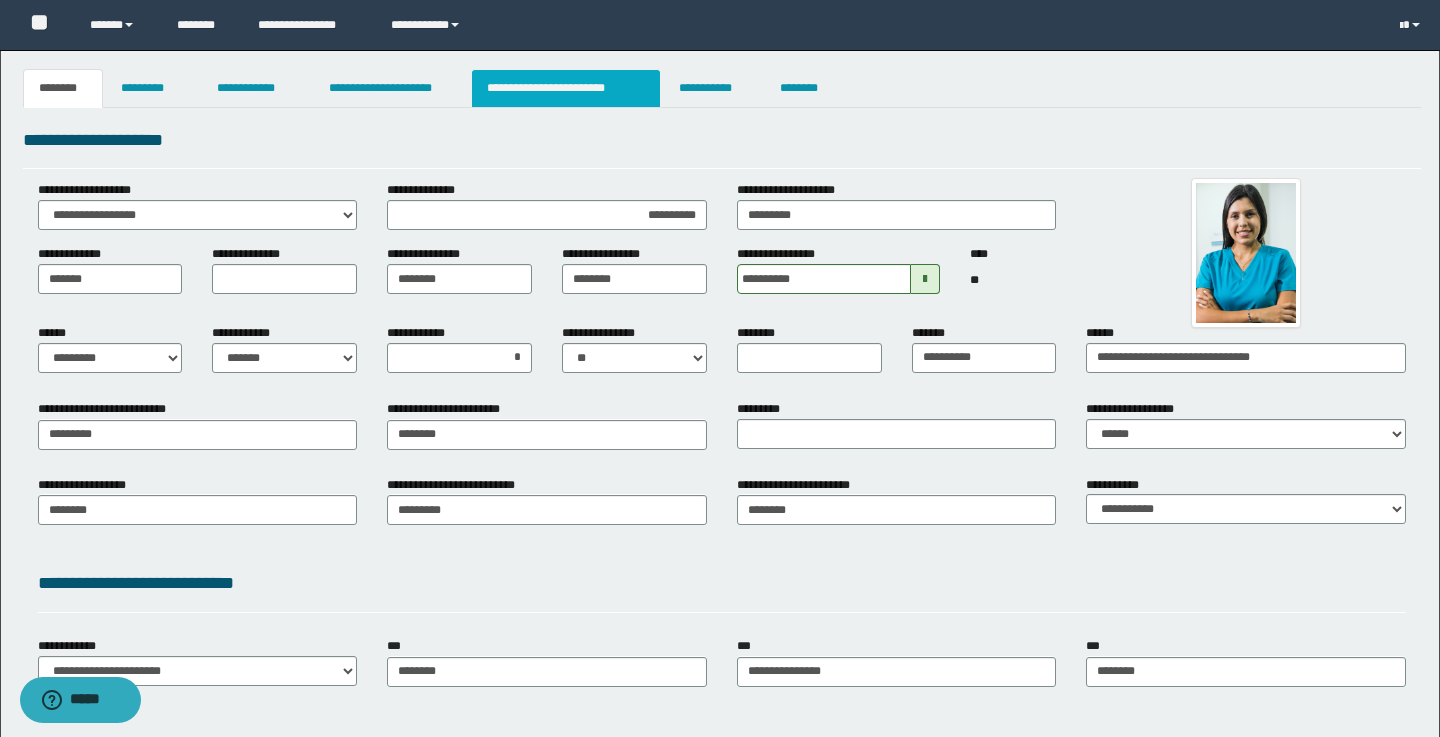 click on "**********" at bounding box center [566, 88] 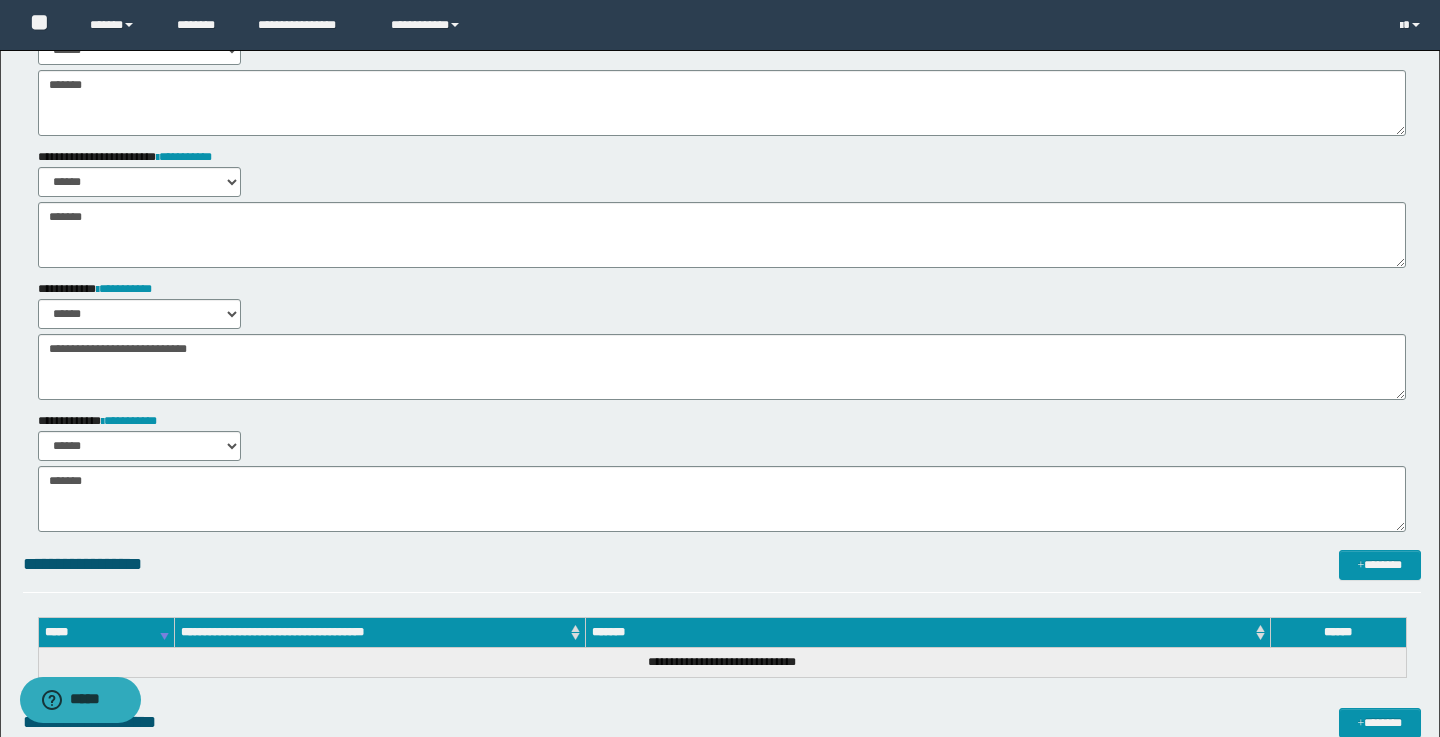 scroll, scrollTop: 0, scrollLeft: 0, axis: both 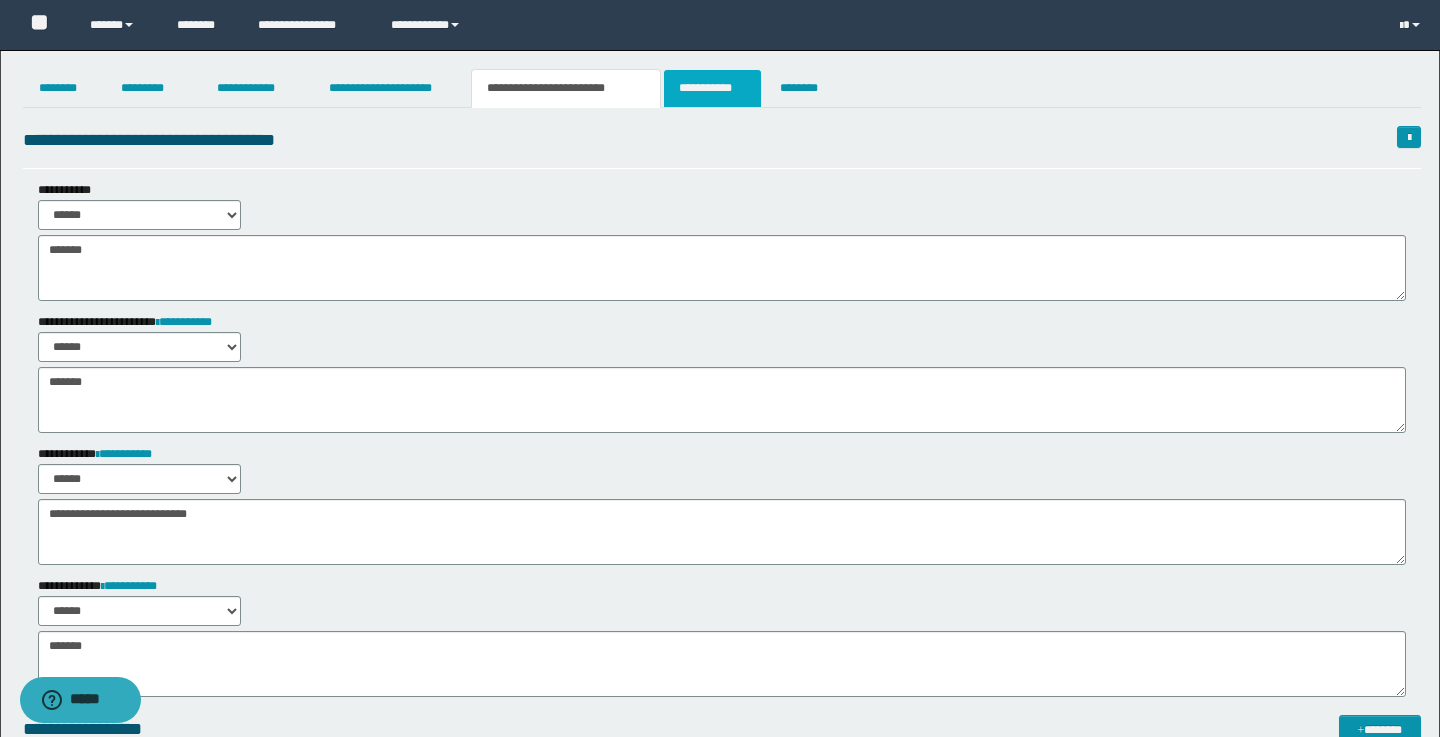 click on "**********" at bounding box center [712, 88] 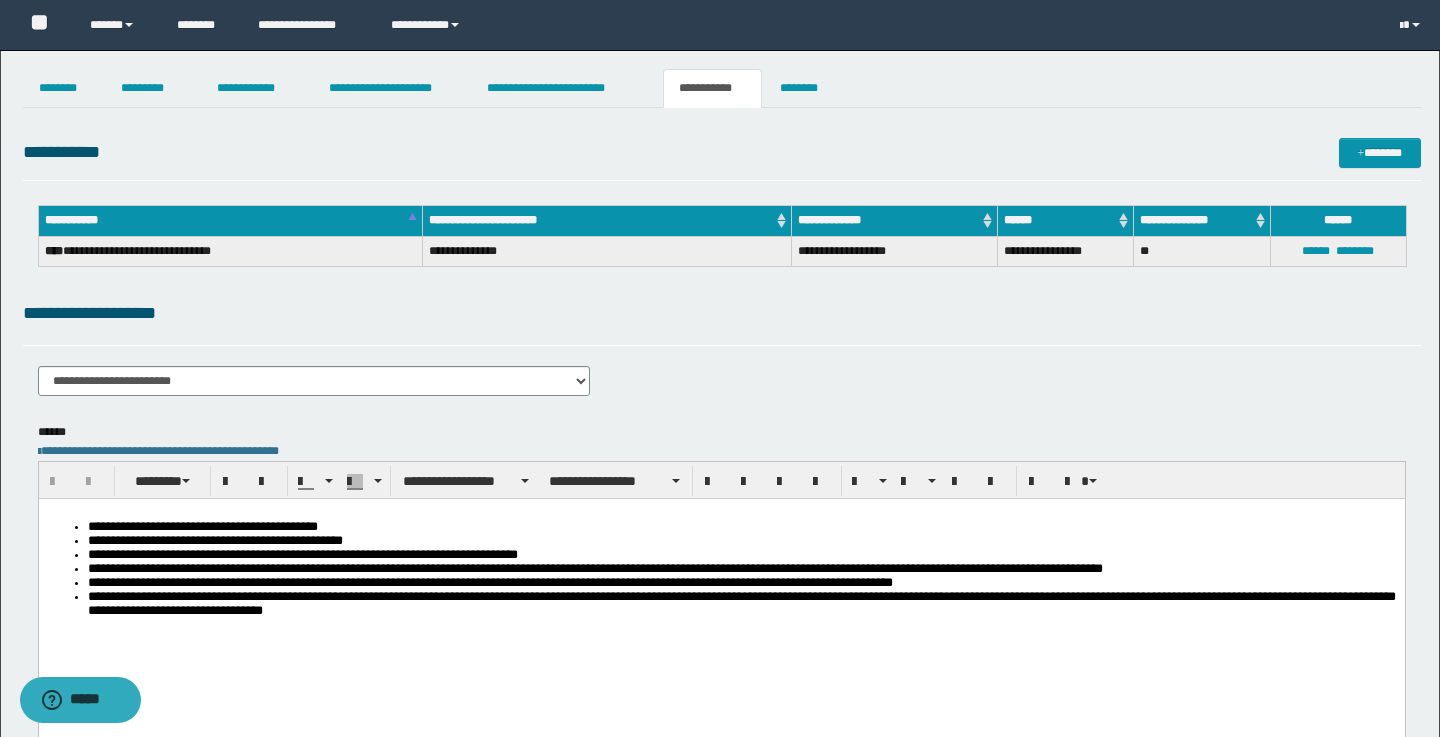 scroll, scrollTop: 0, scrollLeft: 0, axis: both 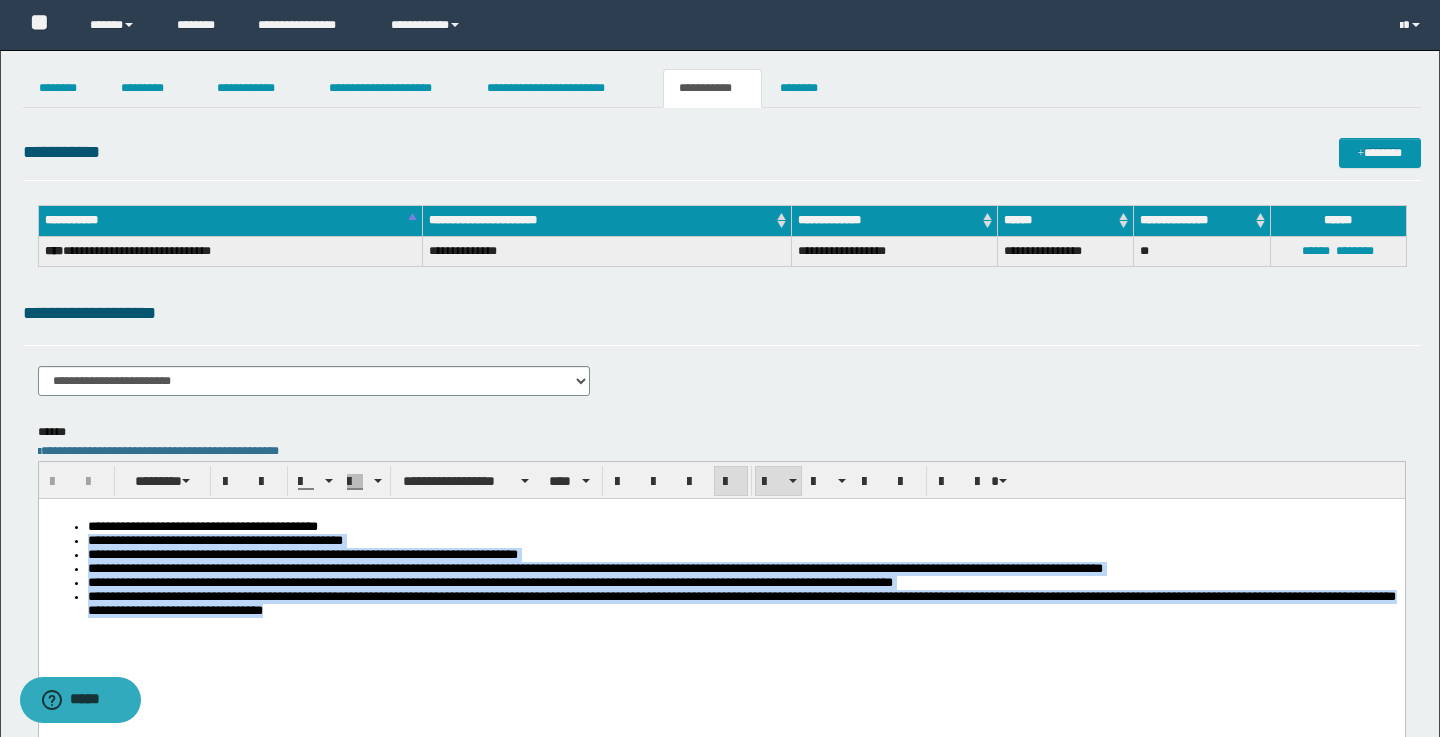 drag, startPoint x: 88, startPoint y: 543, endPoint x: 1196, endPoint y: 637, distance: 1111.9802 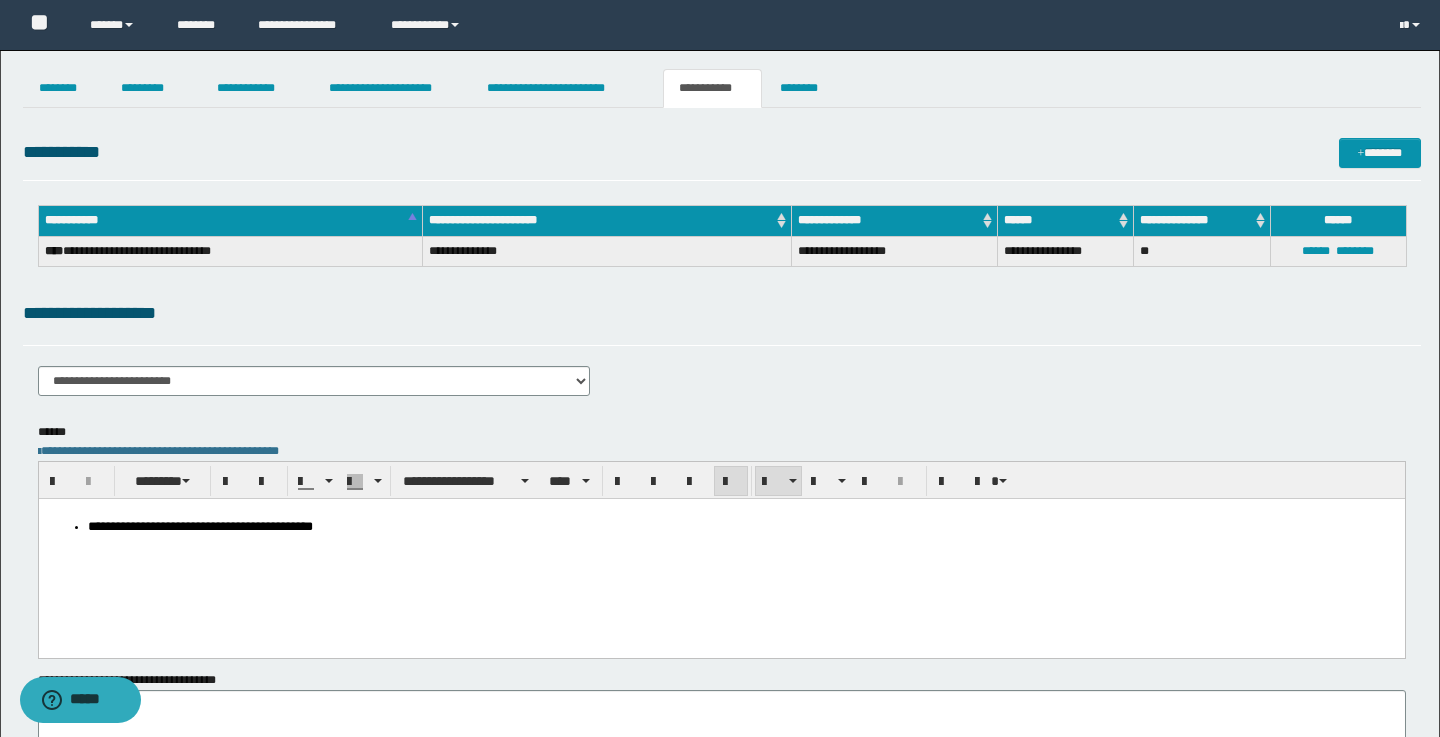 click on "**********" at bounding box center [722, 388] 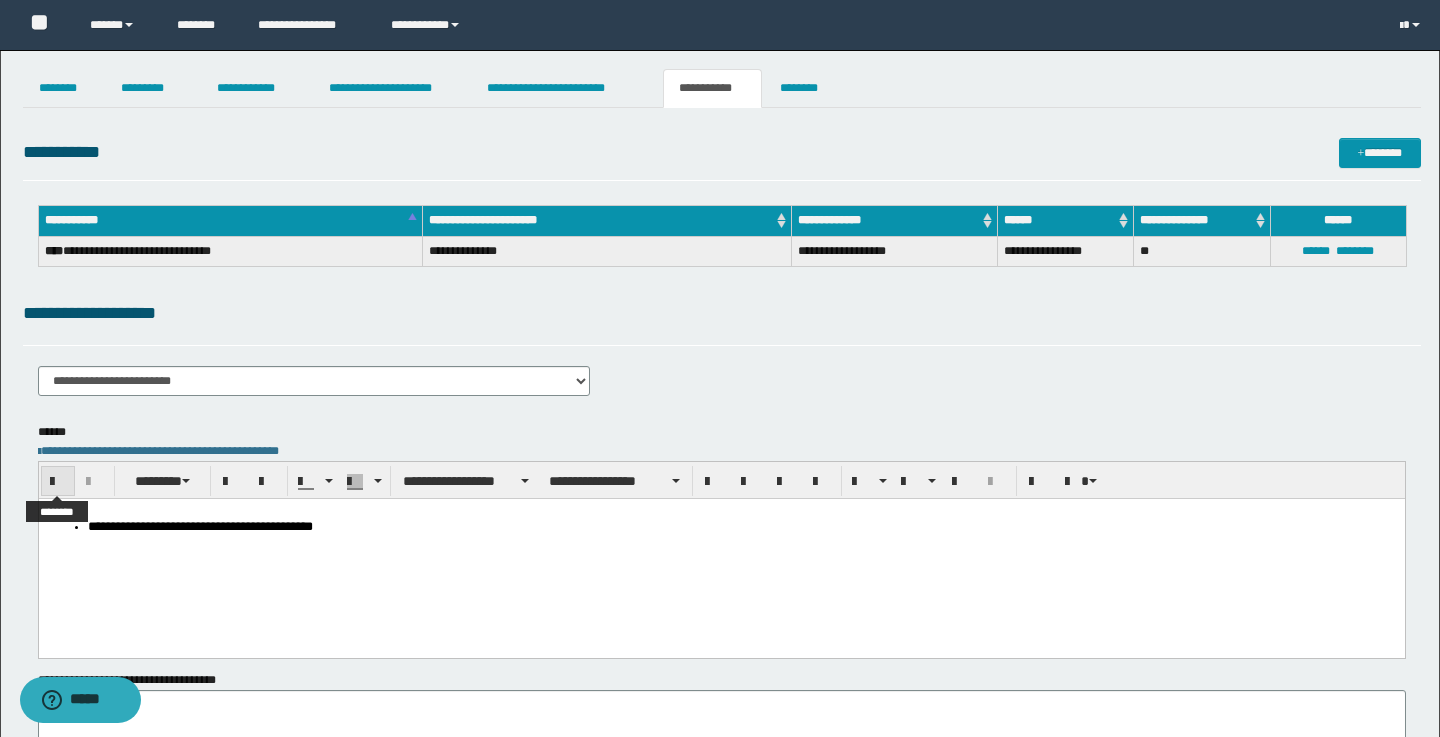 click at bounding box center [58, 482] 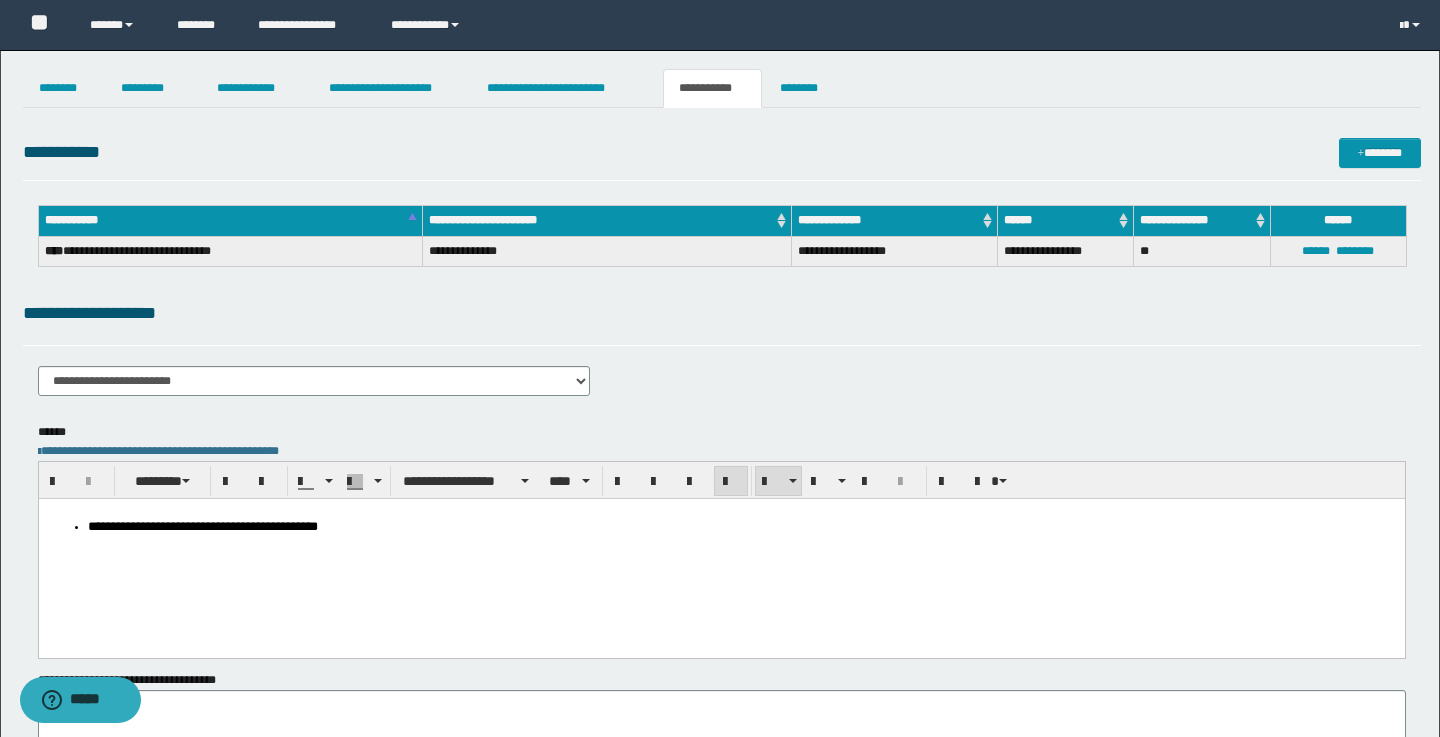 click on "**********" at bounding box center (722, 355) 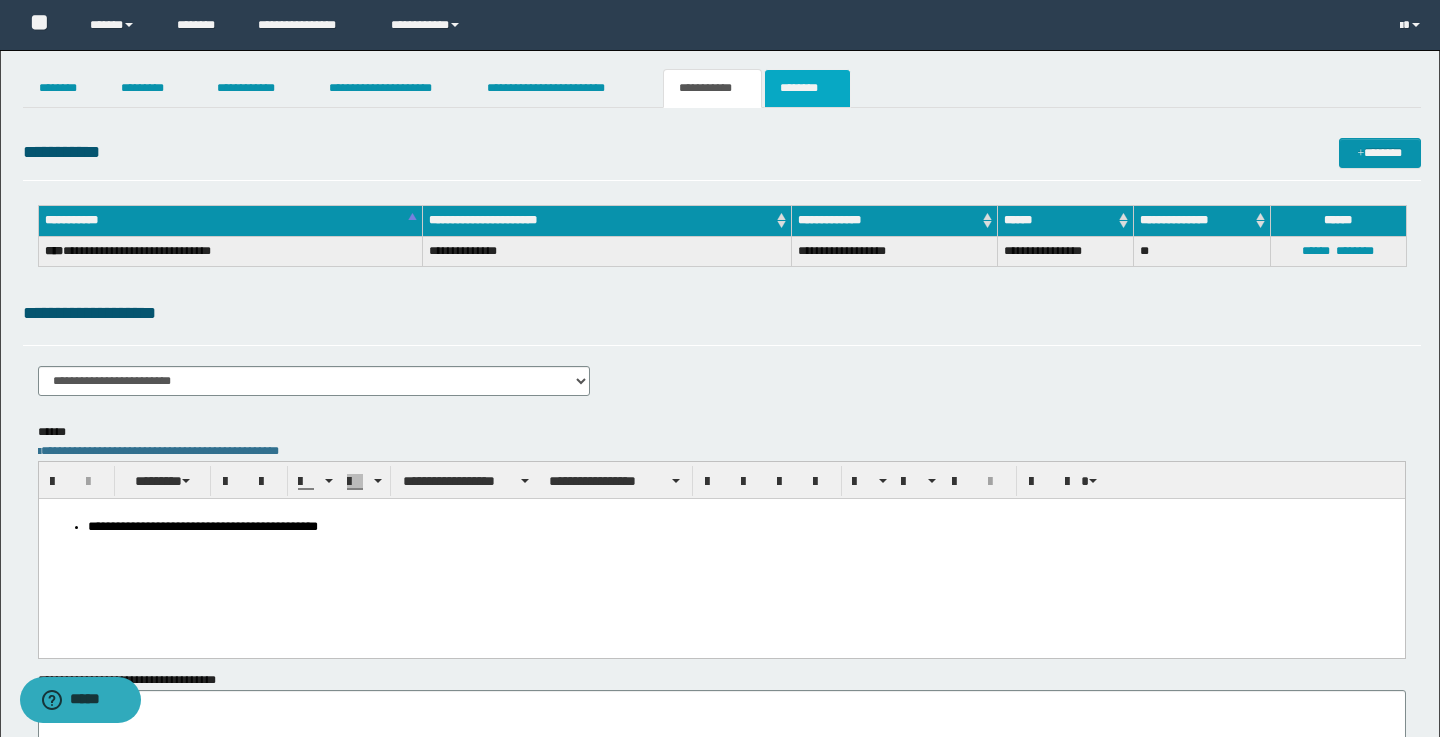 click on "********" at bounding box center [807, 88] 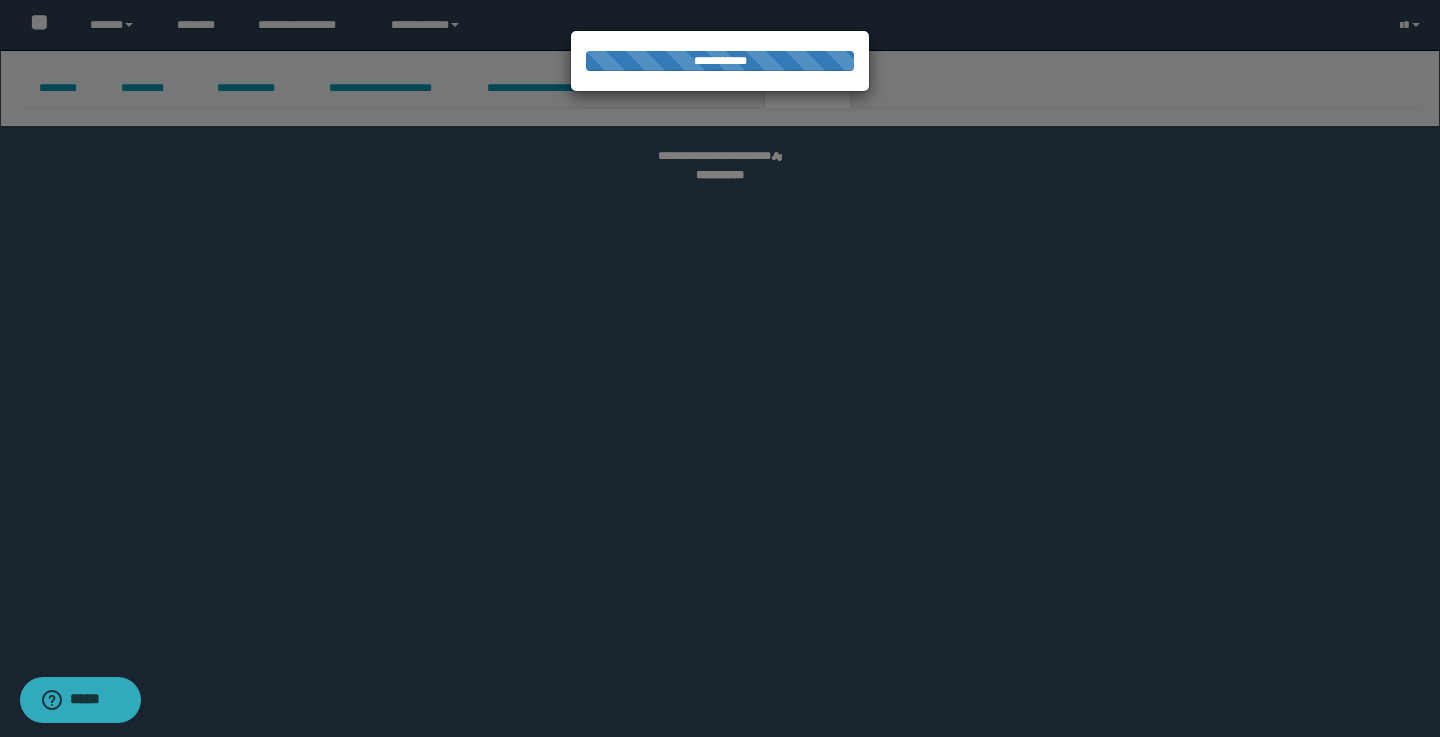 select on "****" 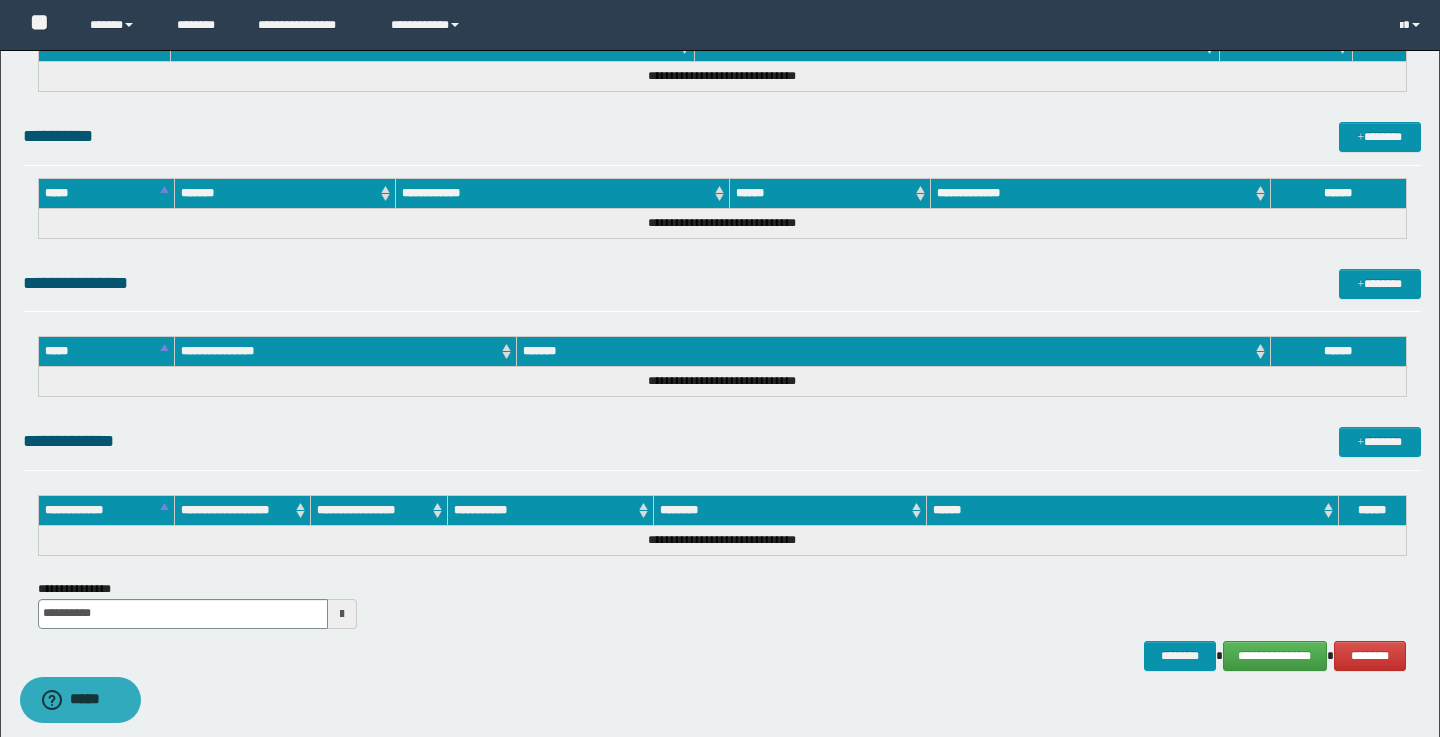 scroll, scrollTop: 1317, scrollLeft: 0, axis: vertical 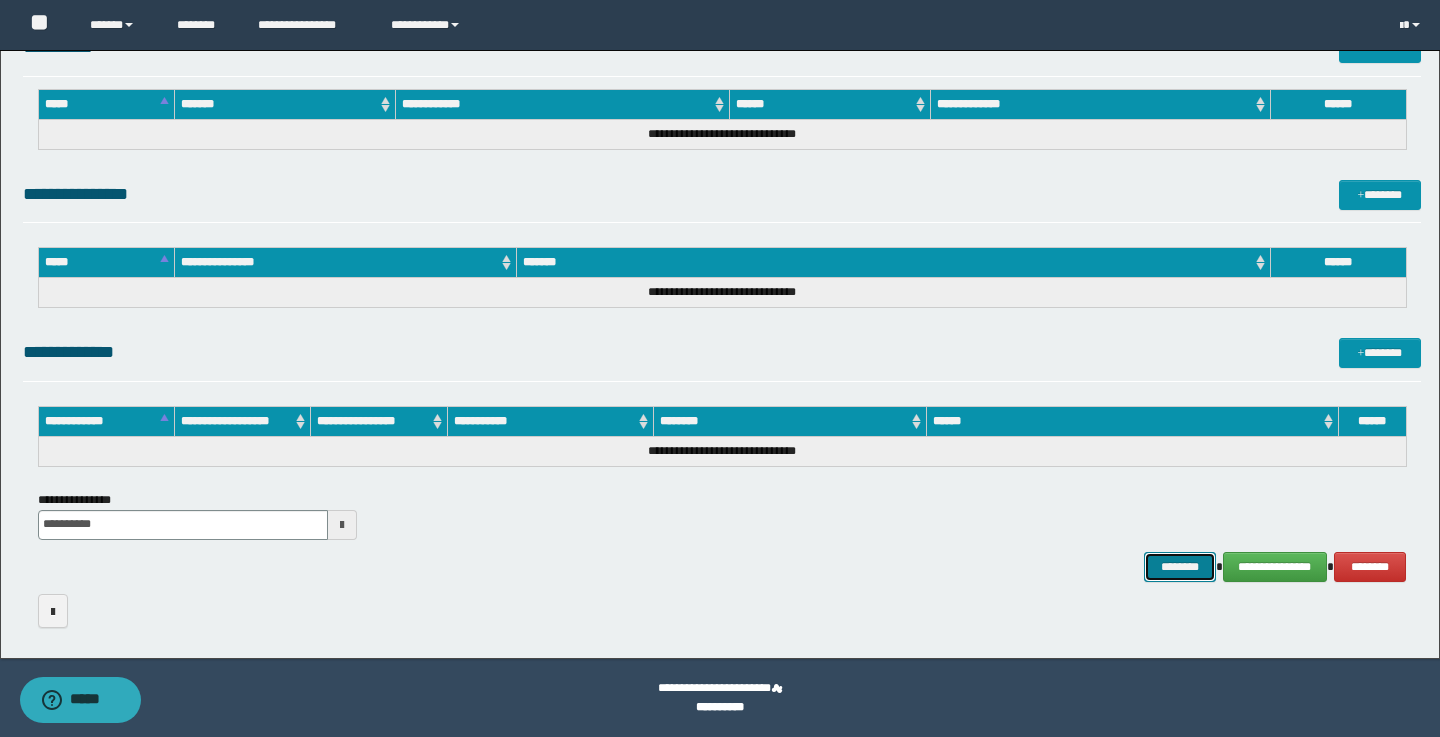 click on "********" at bounding box center [1180, 567] 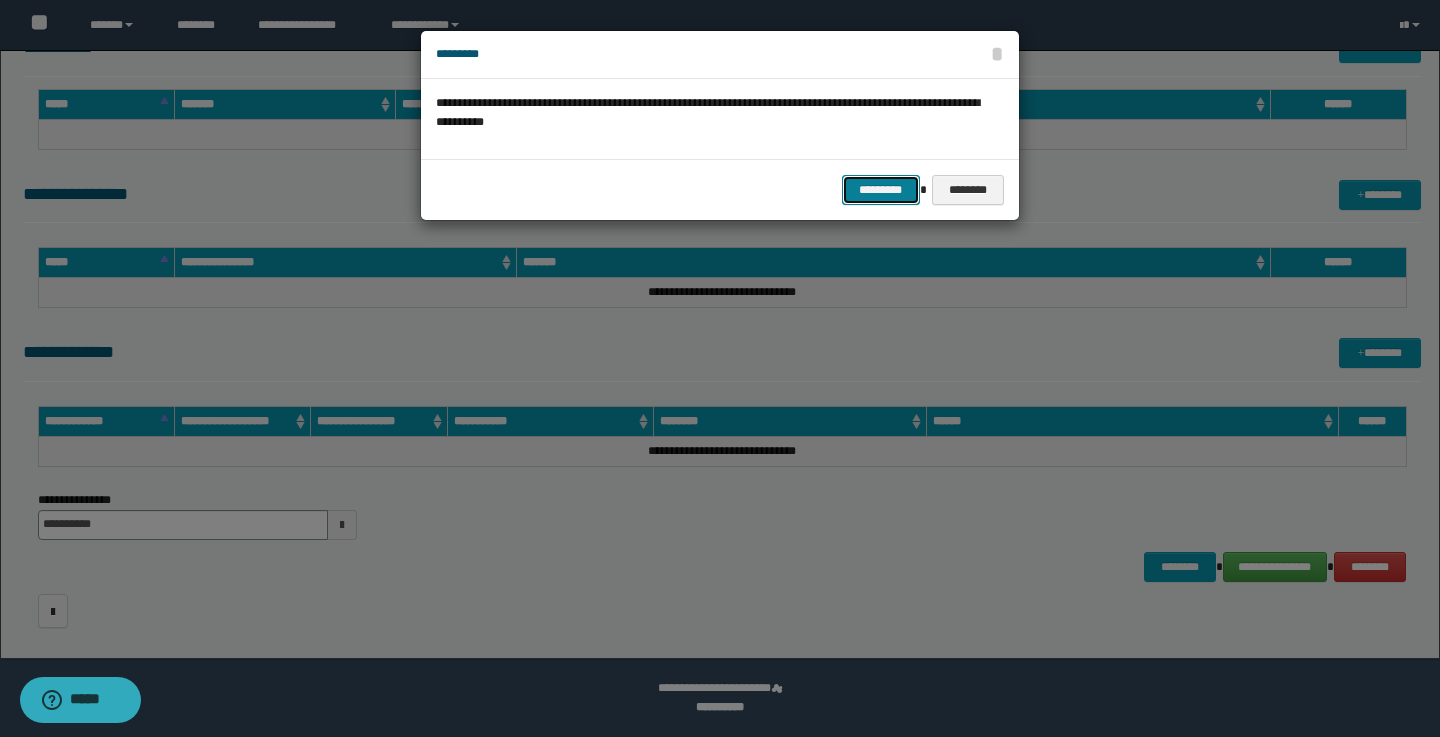 click on "*********" at bounding box center [881, 190] 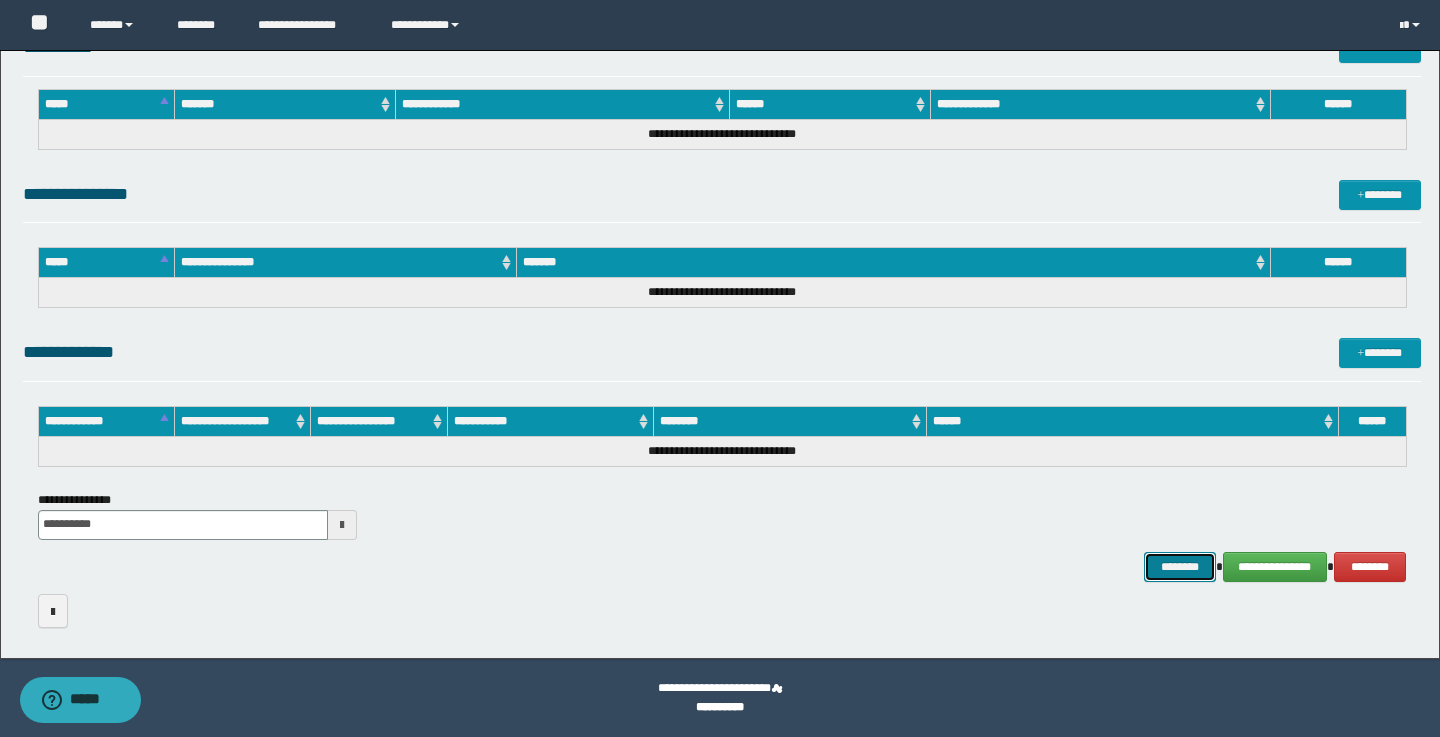 click on "********" at bounding box center [1180, 567] 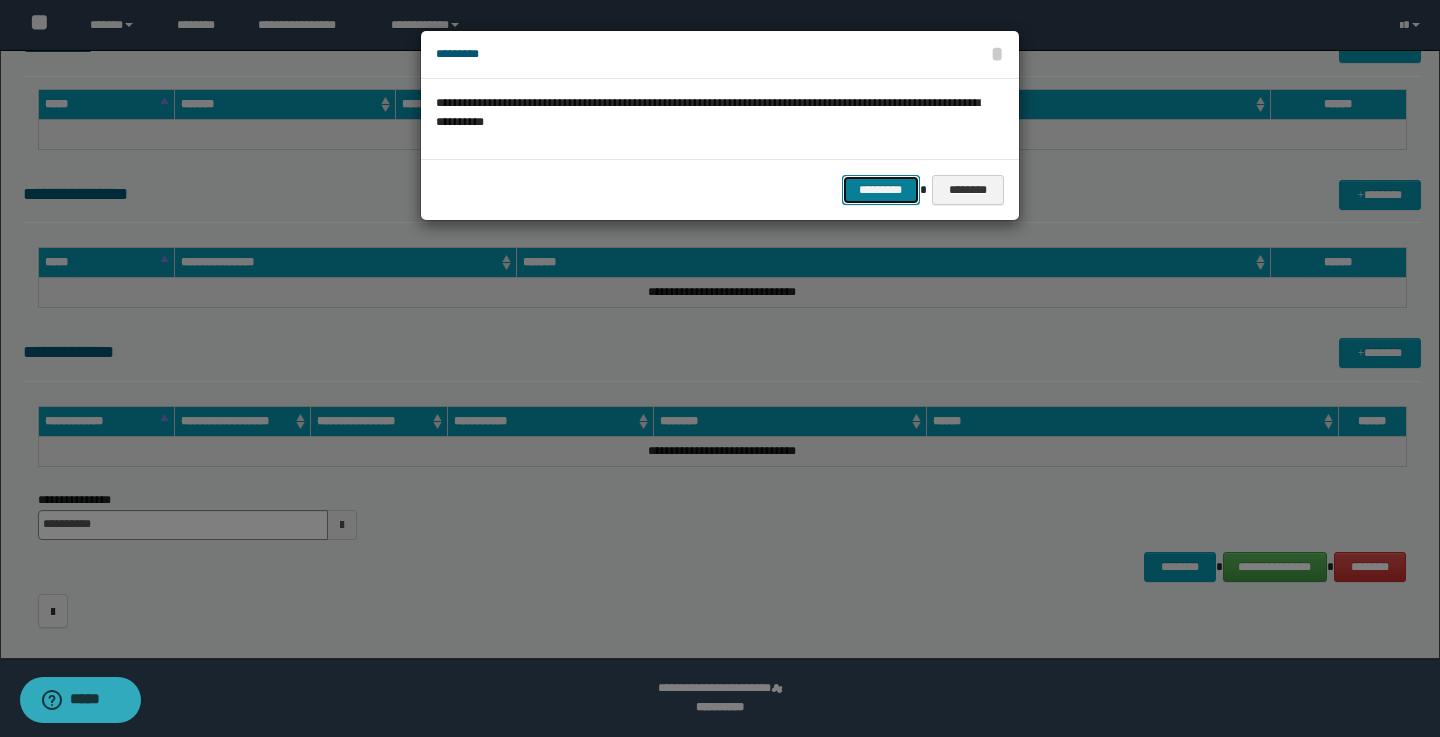click on "*********" at bounding box center [881, 190] 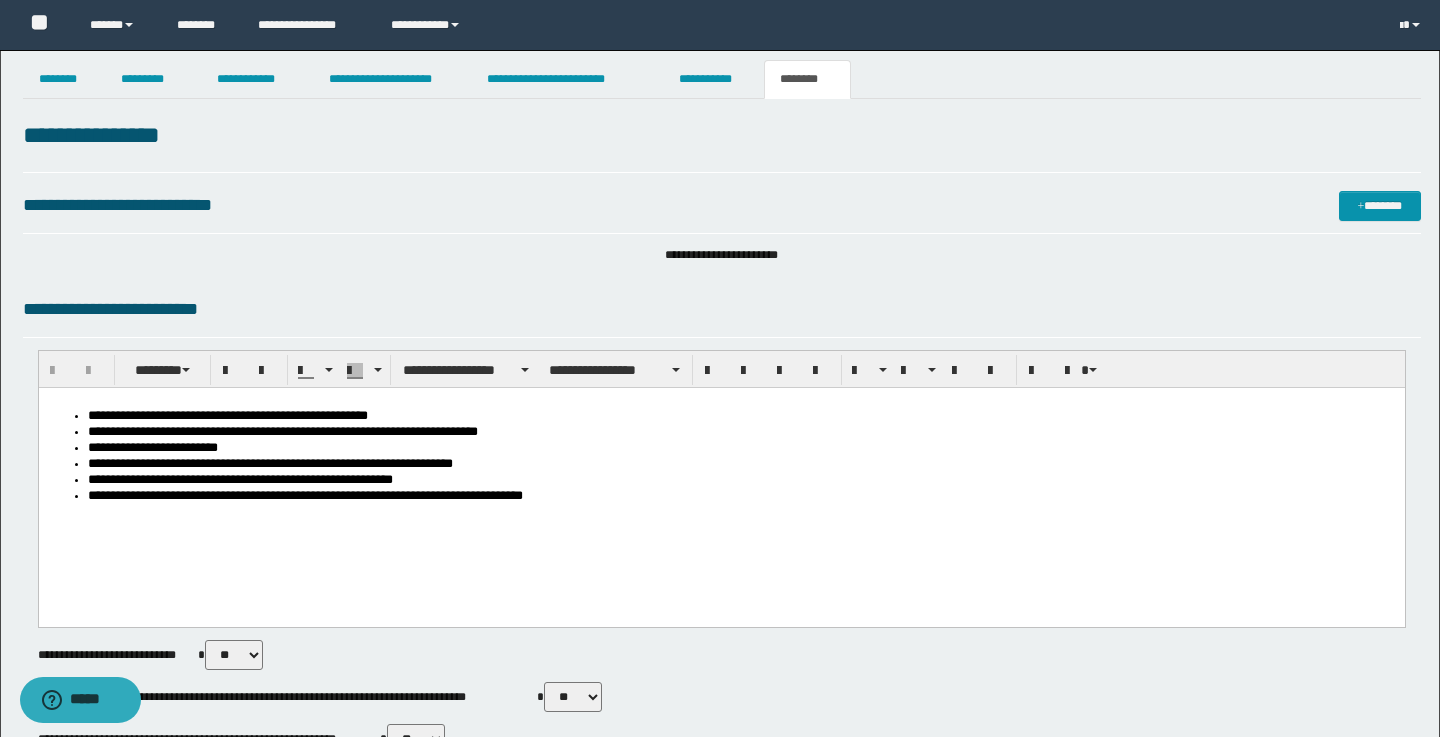 scroll, scrollTop: 0, scrollLeft: 0, axis: both 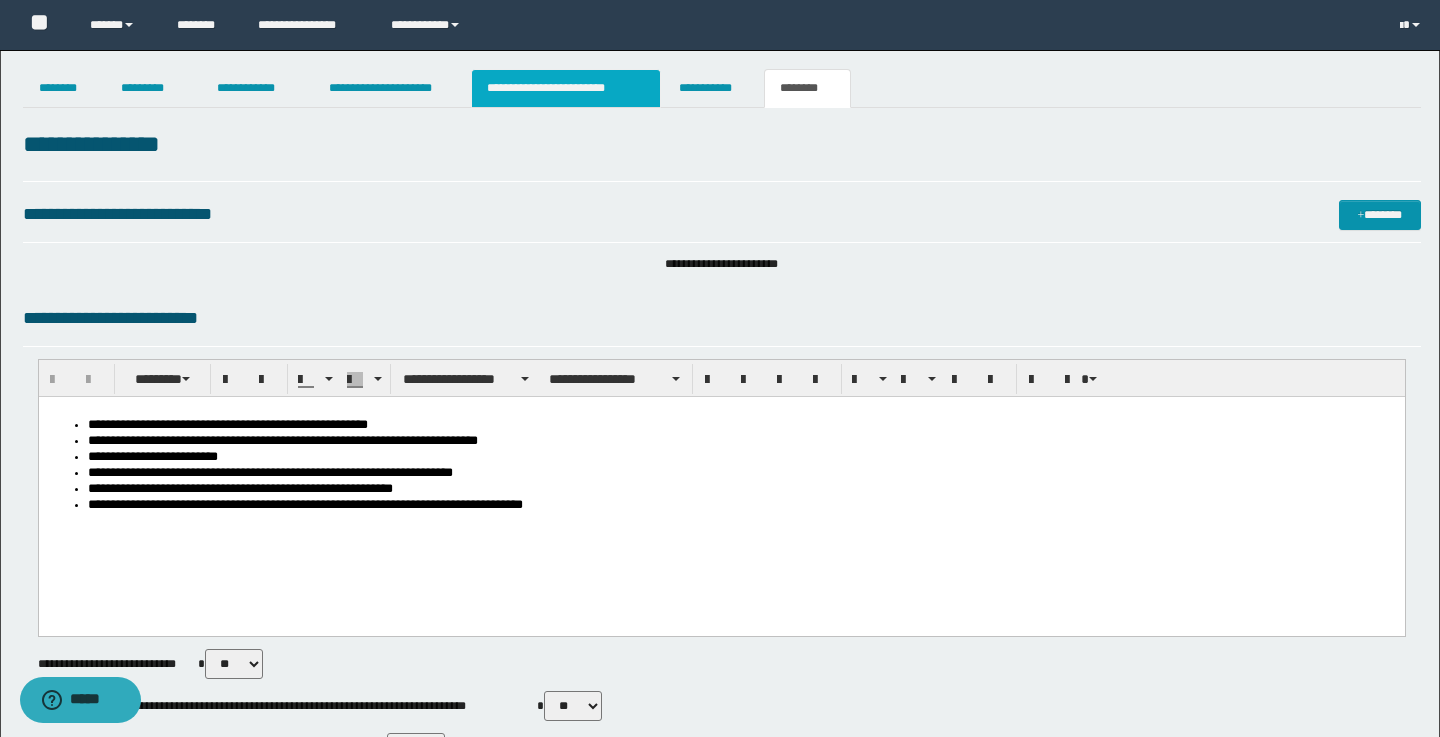 click on "**********" at bounding box center [566, 88] 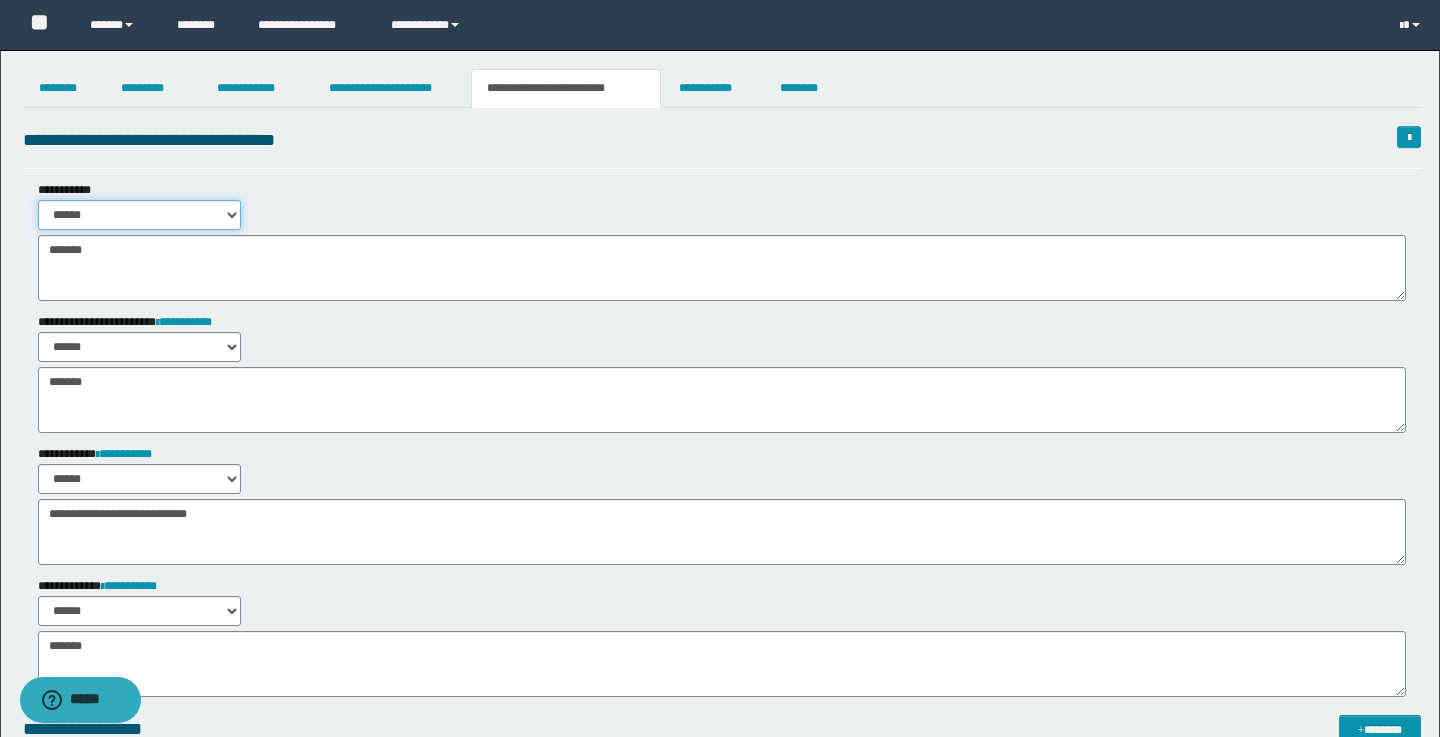 click on "******
*******" at bounding box center (139, 215) 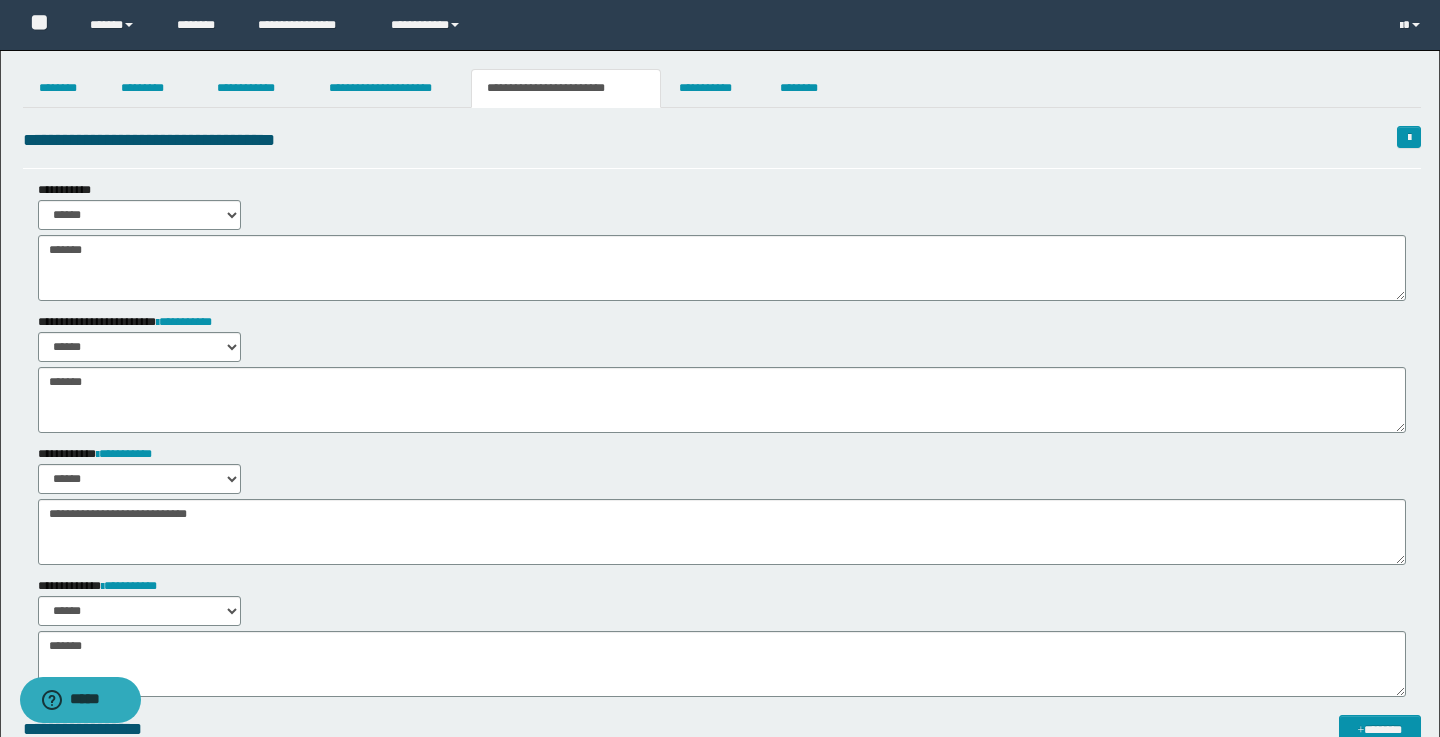click on "******
*******" at bounding box center (722, 217) 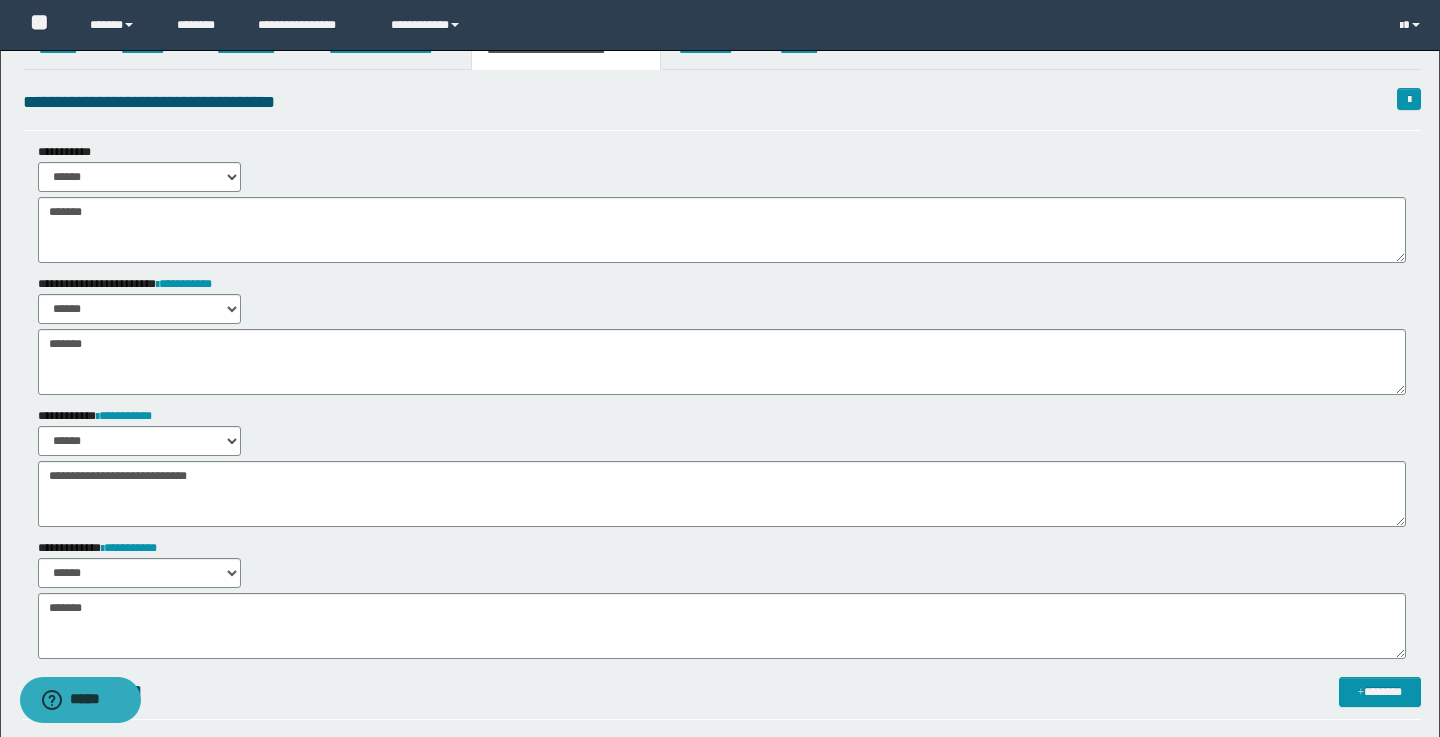 scroll, scrollTop: 37, scrollLeft: 0, axis: vertical 